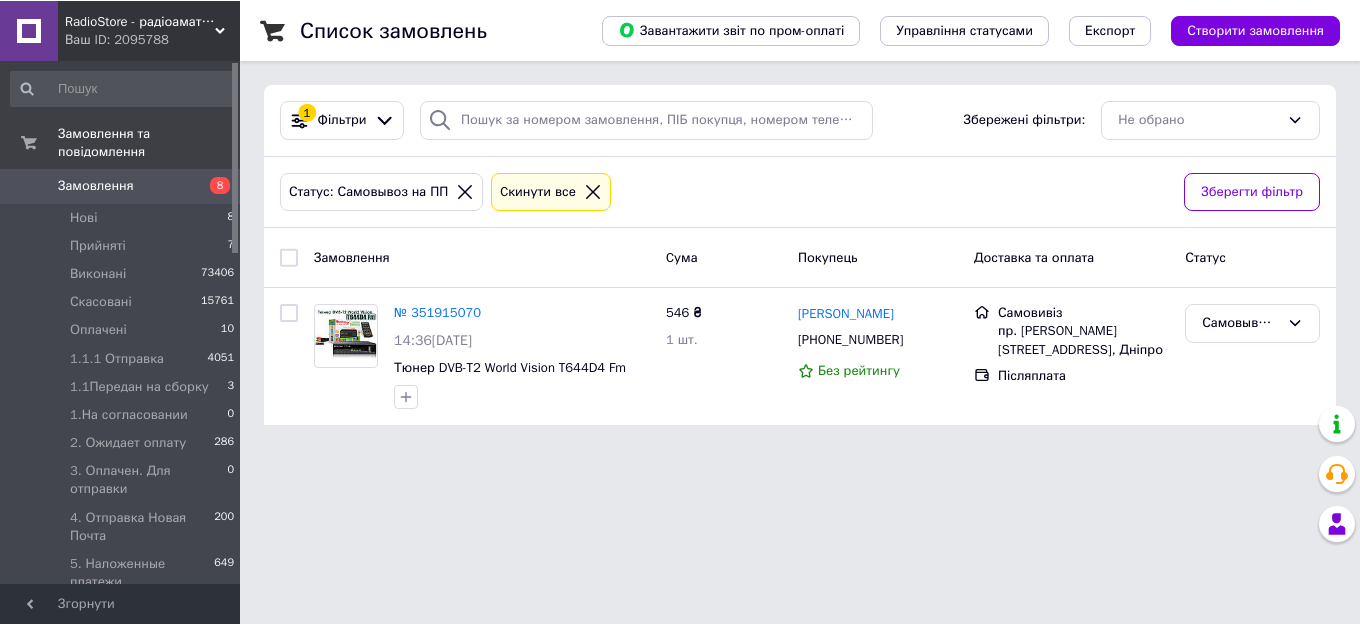 scroll, scrollTop: 0, scrollLeft: 0, axis: both 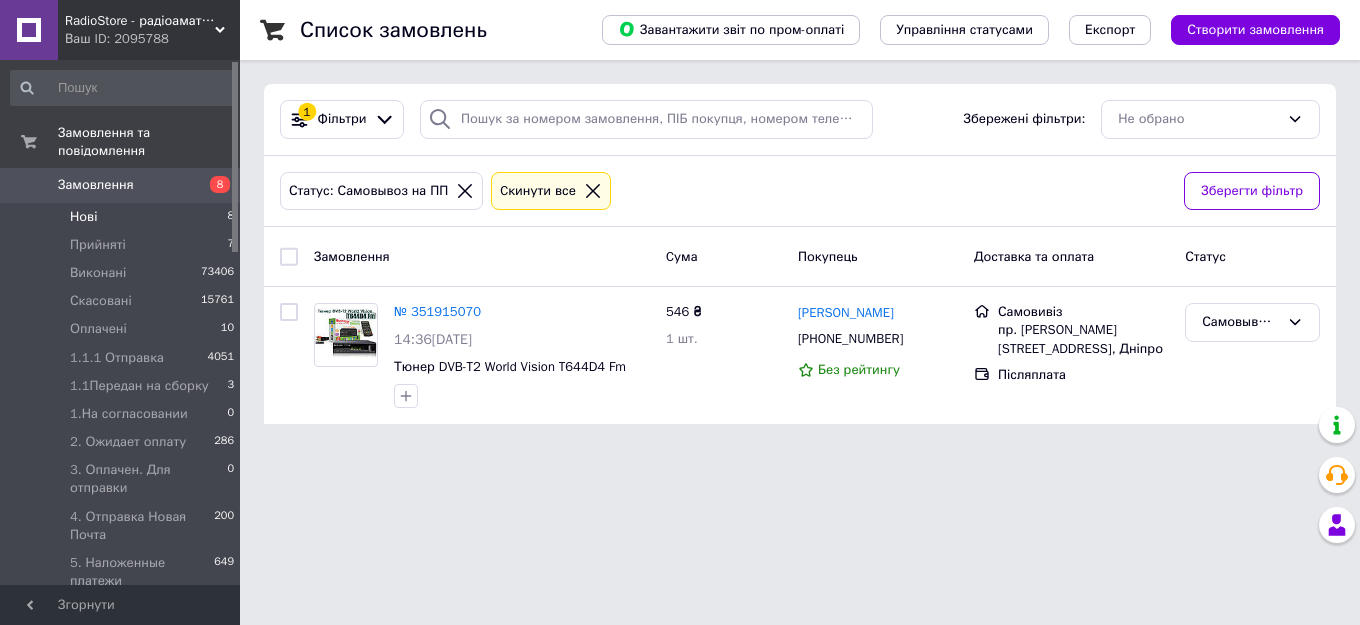click on "Нові 8" at bounding box center (123, 217) 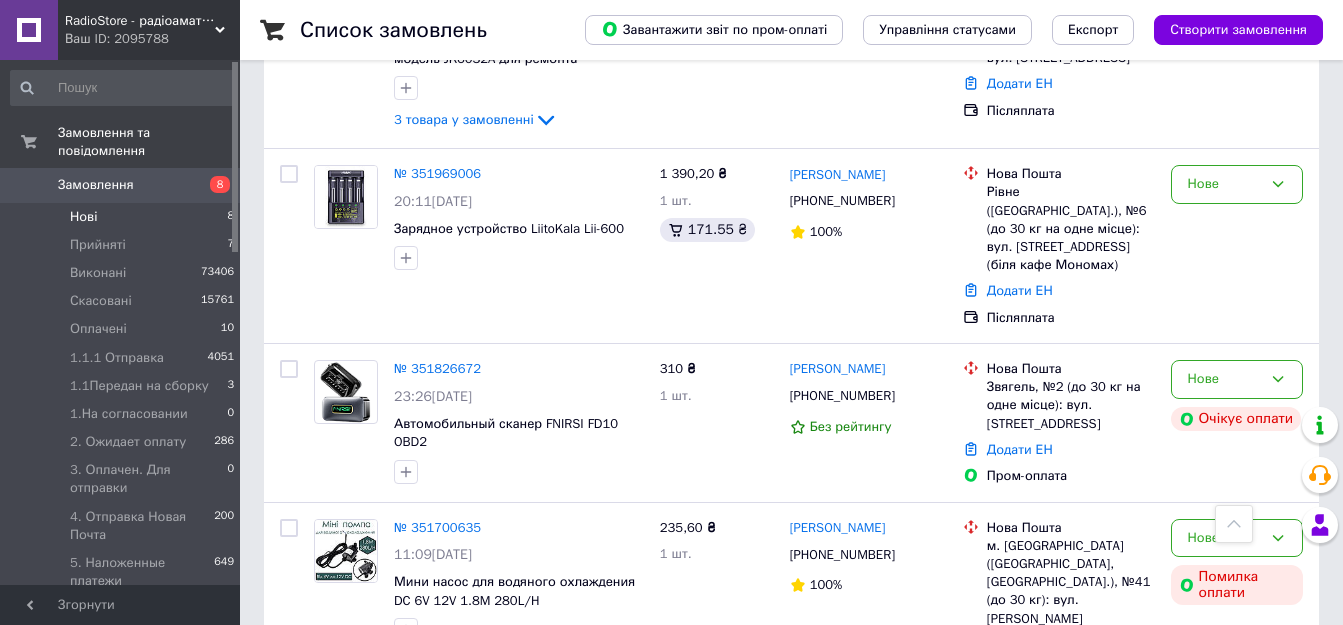 scroll, scrollTop: 1078, scrollLeft: 0, axis: vertical 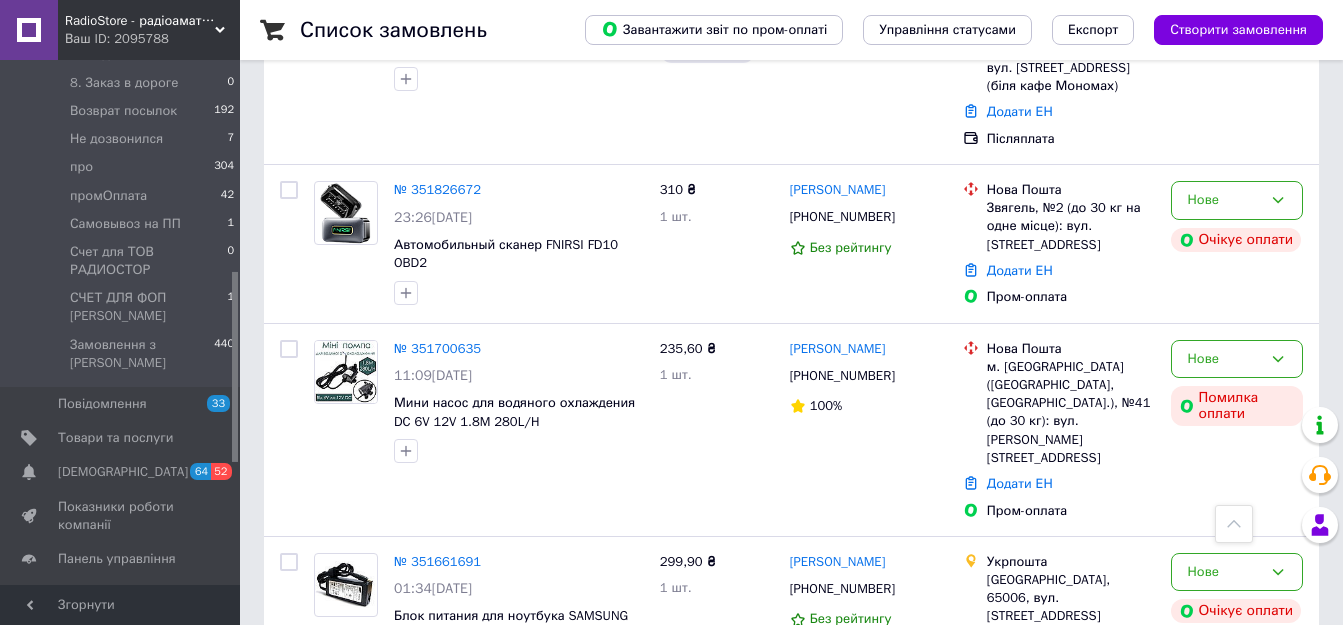drag, startPoint x: 233, startPoint y: 212, endPoint x: 254, endPoint y: 423, distance: 212.04245 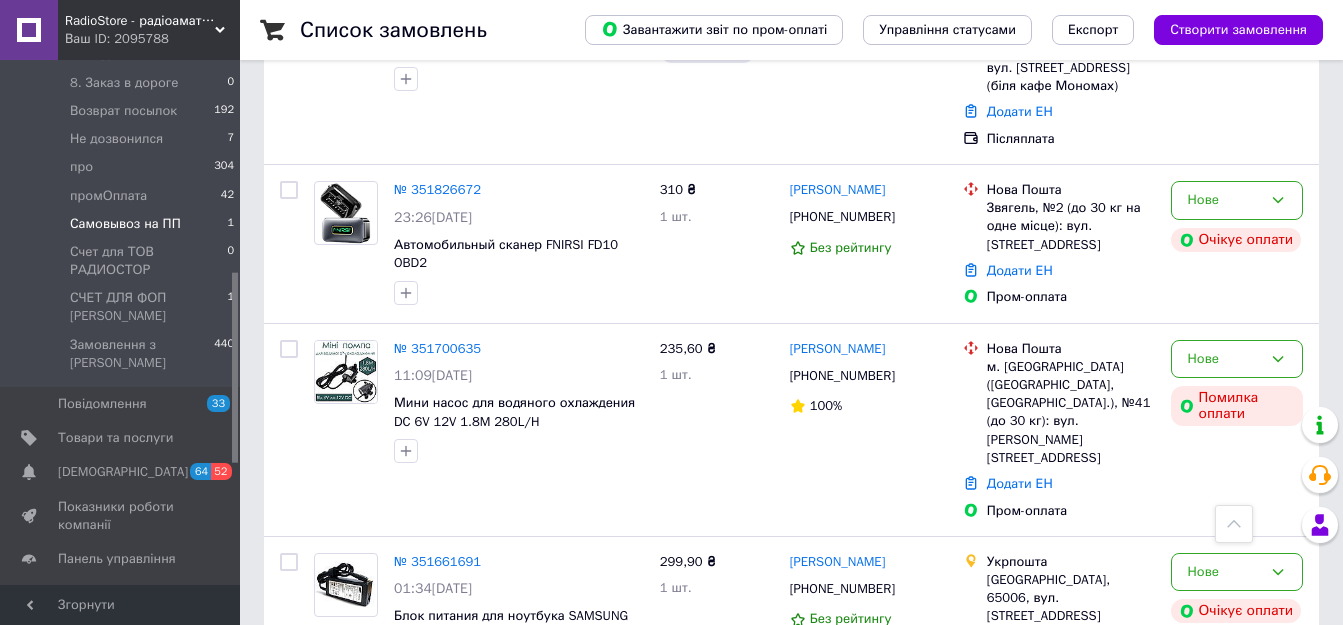 click on "Самовывоз на ПП" at bounding box center (125, 224) 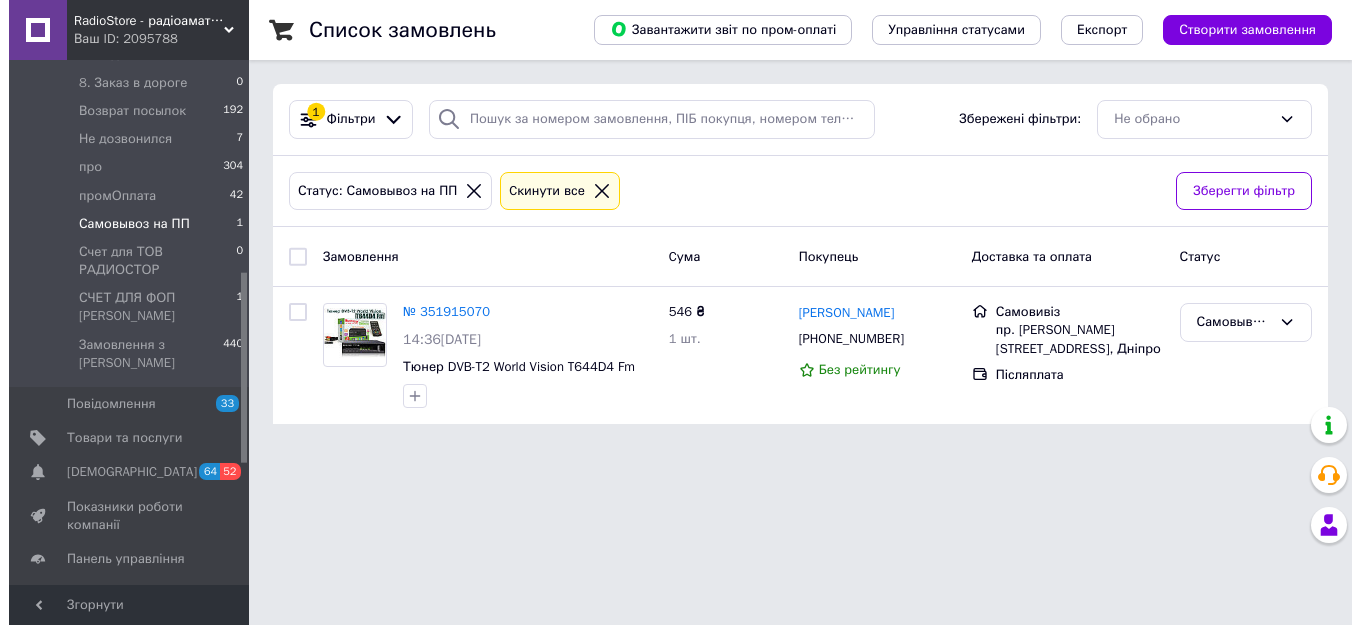 scroll, scrollTop: 0, scrollLeft: 0, axis: both 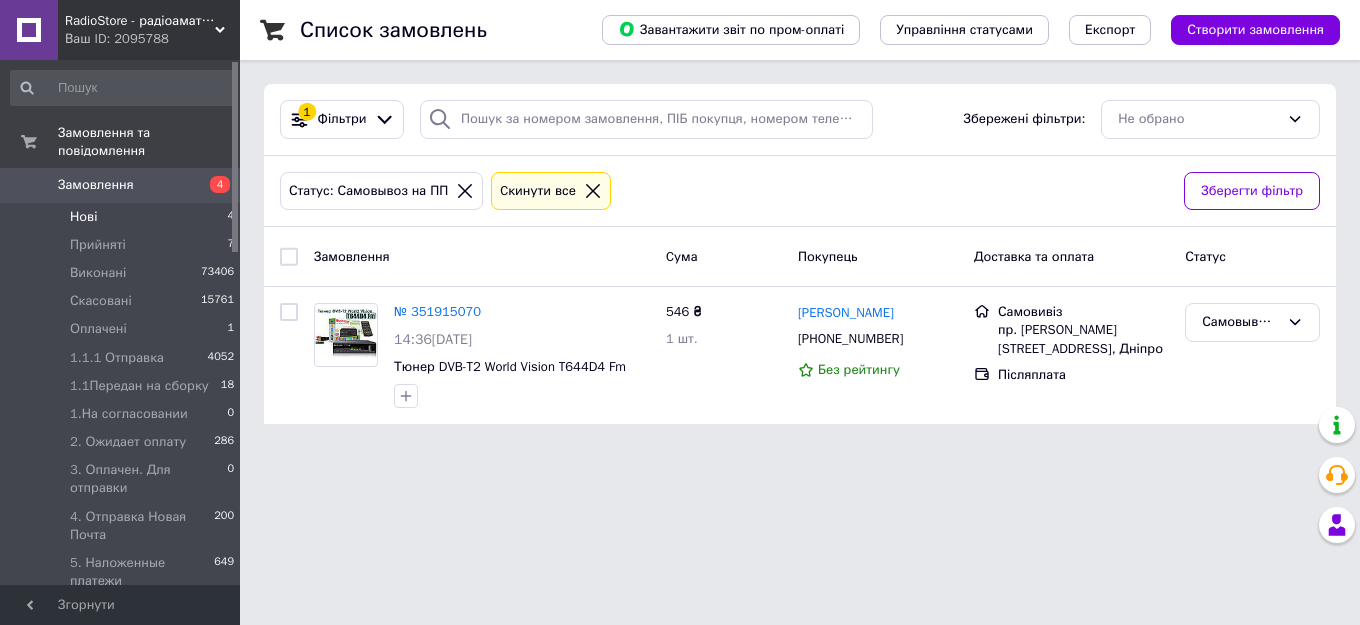 click on "Нові" at bounding box center (83, 217) 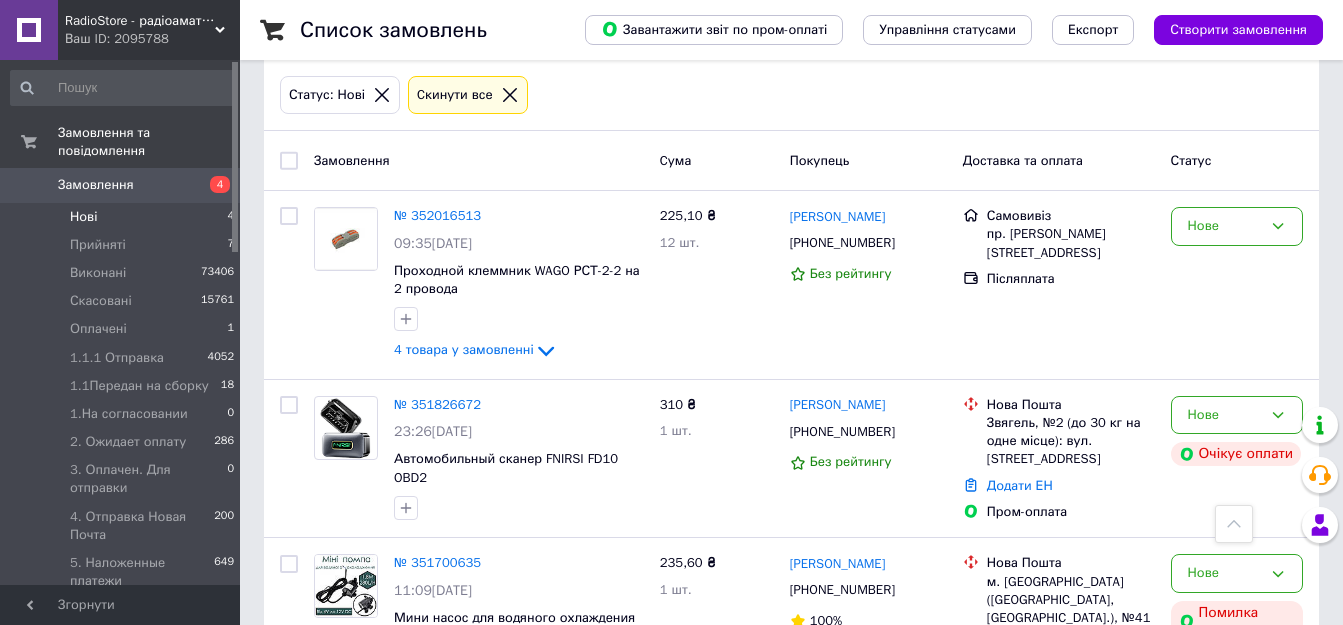scroll, scrollTop: 84, scrollLeft: 0, axis: vertical 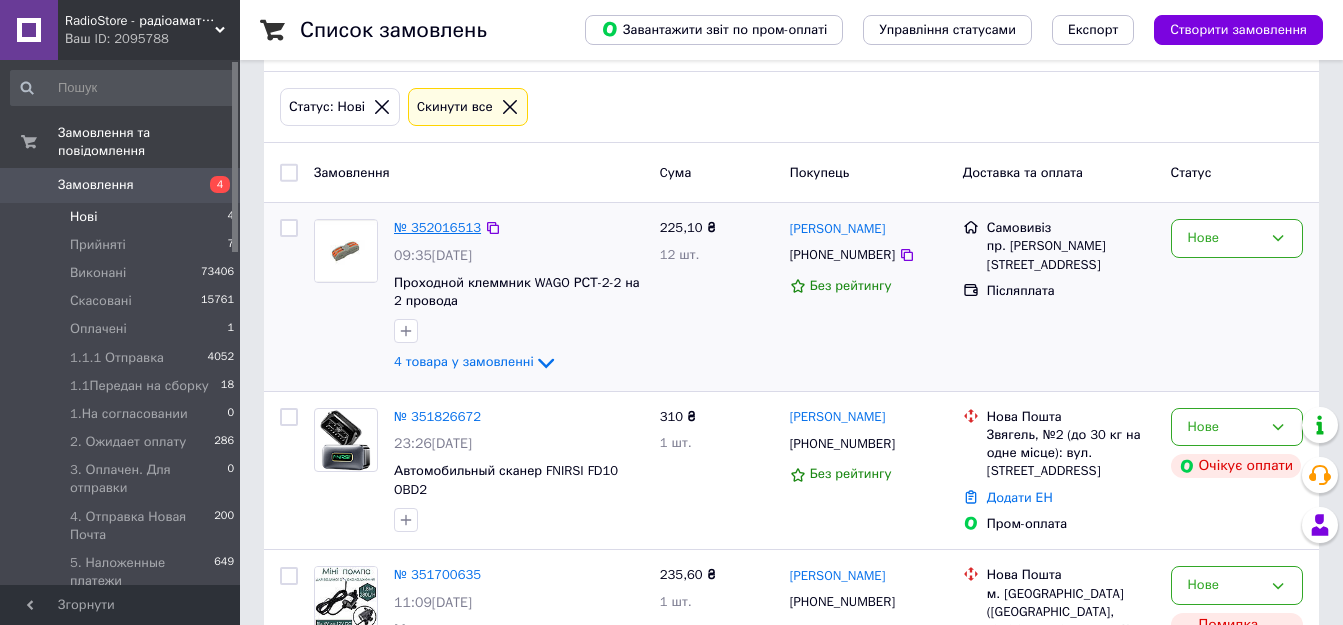 click on "№ 352016513" at bounding box center [437, 227] 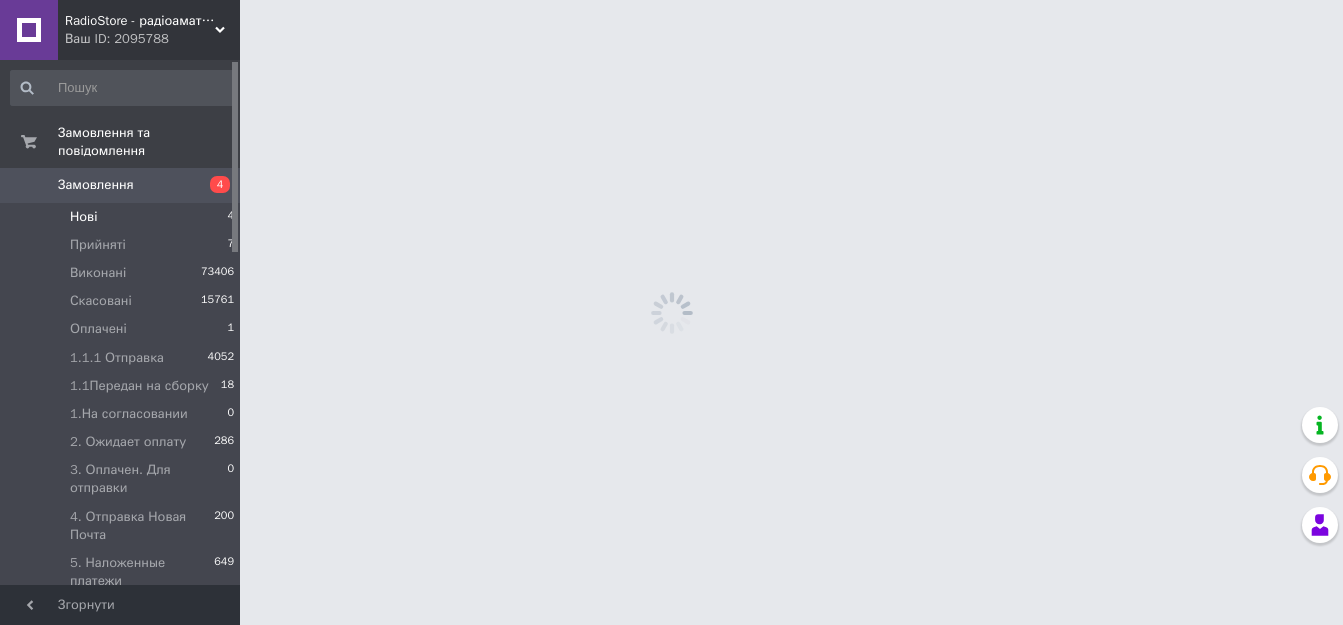 scroll, scrollTop: 0, scrollLeft: 0, axis: both 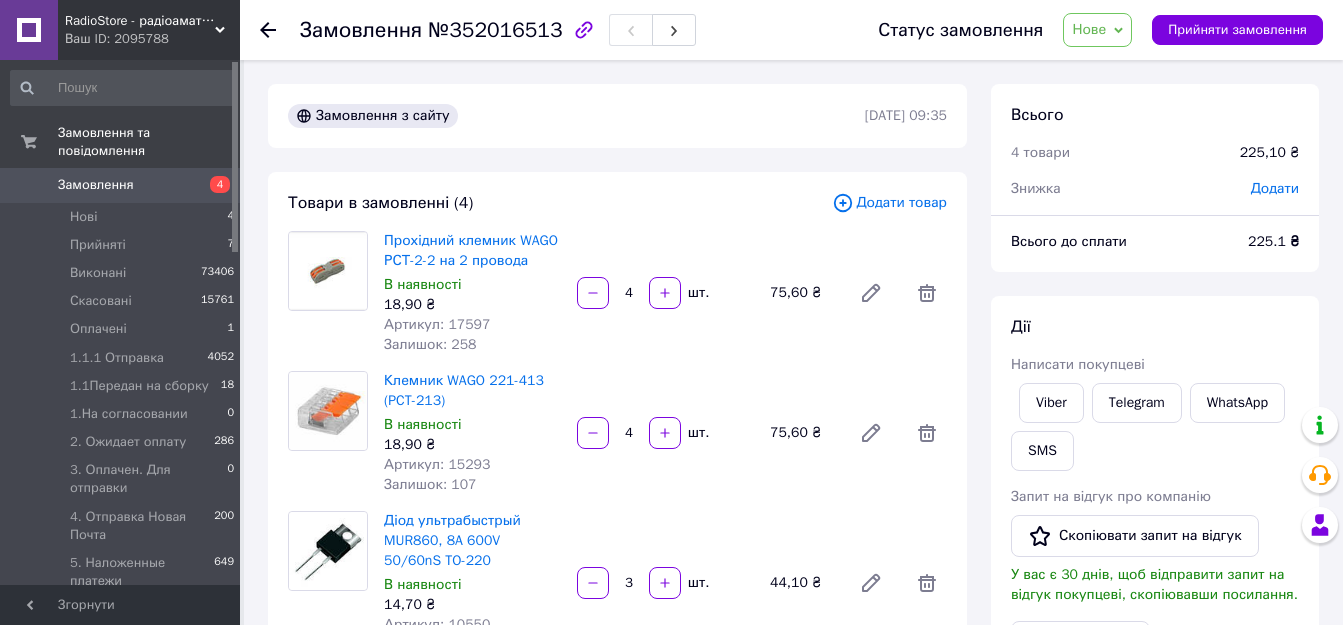 click 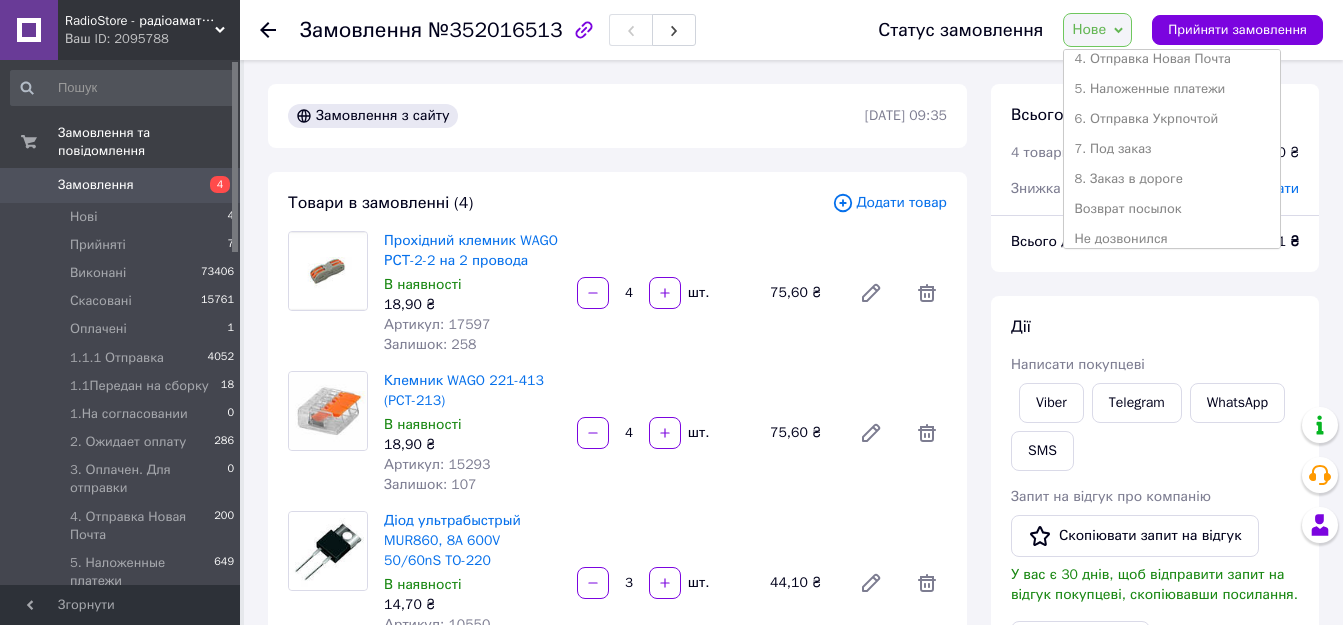 scroll, scrollTop: 442, scrollLeft: 0, axis: vertical 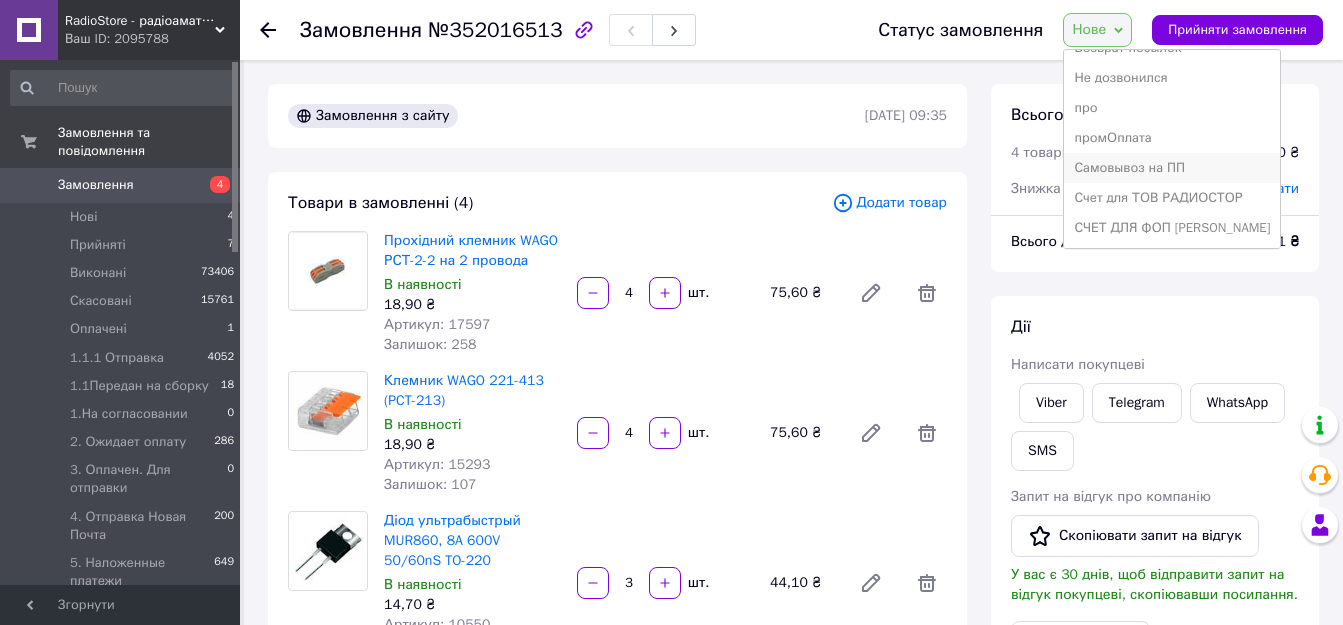 click on "Самовывоз на ПП" at bounding box center [1172, 168] 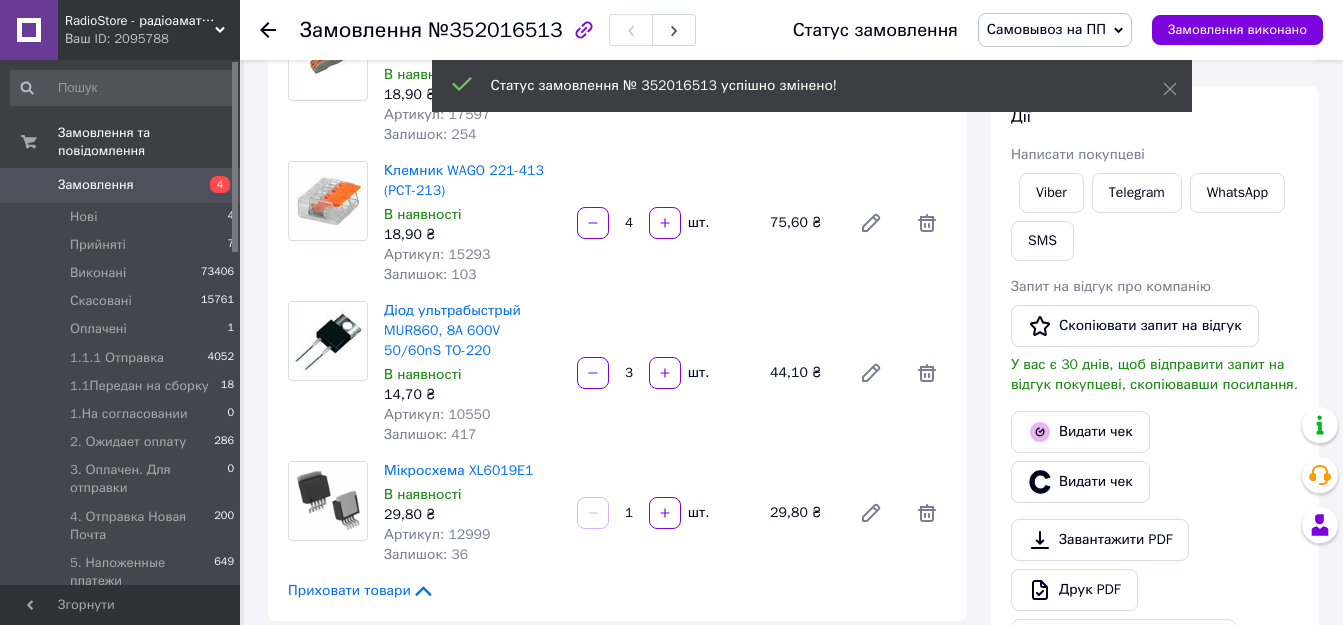 scroll, scrollTop: 132, scrollLeft: 0, axis: vertical 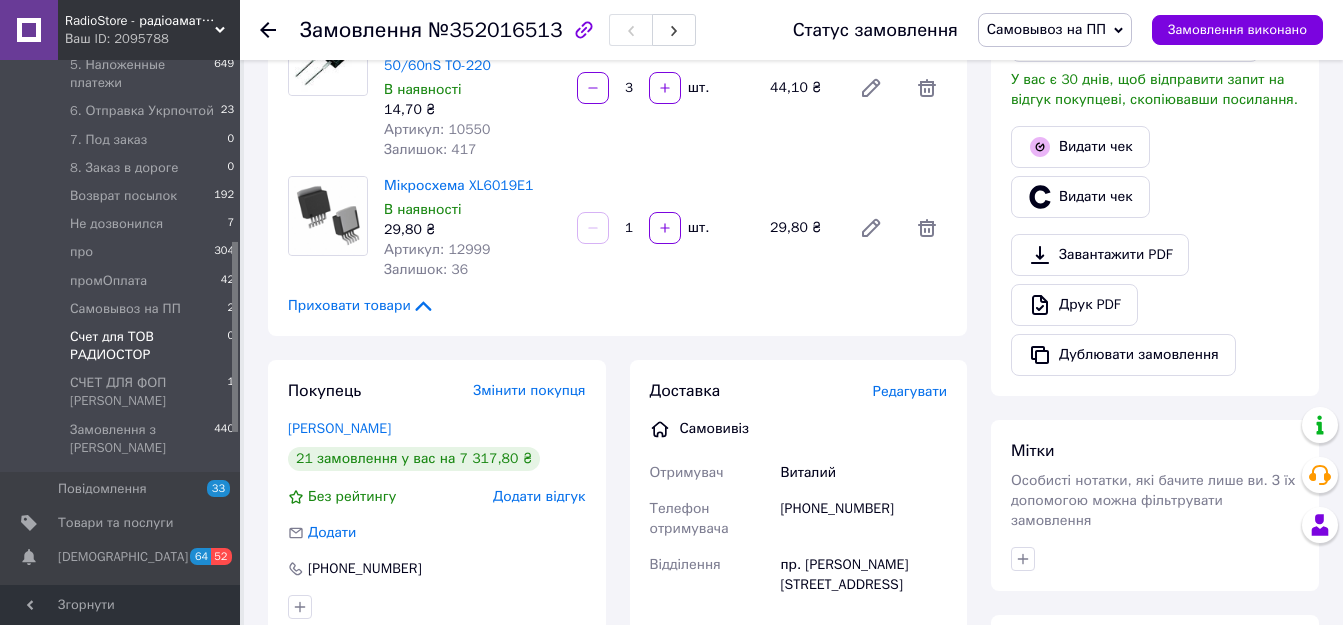 drag, startPoint x: 234, startPoint y: 166, endPoint x: 220, endPoint y: 346, distance: 180.54362 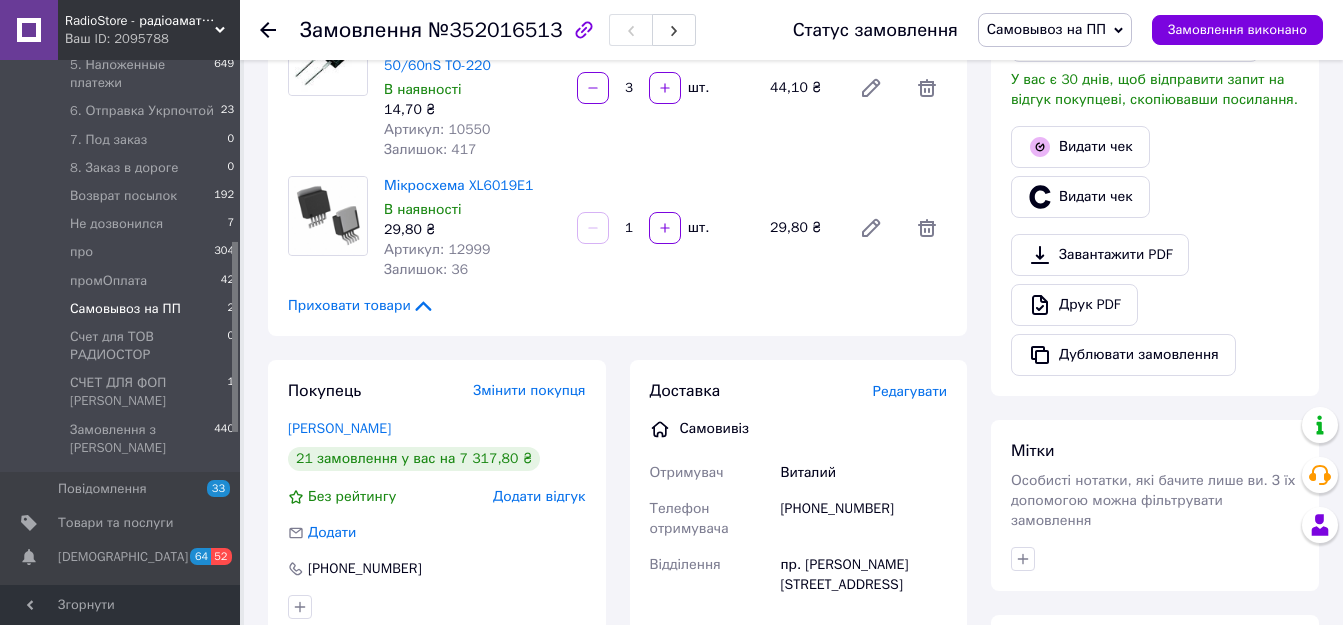 click on "Самовывоз на ПП" at bounding box center (125, 309) 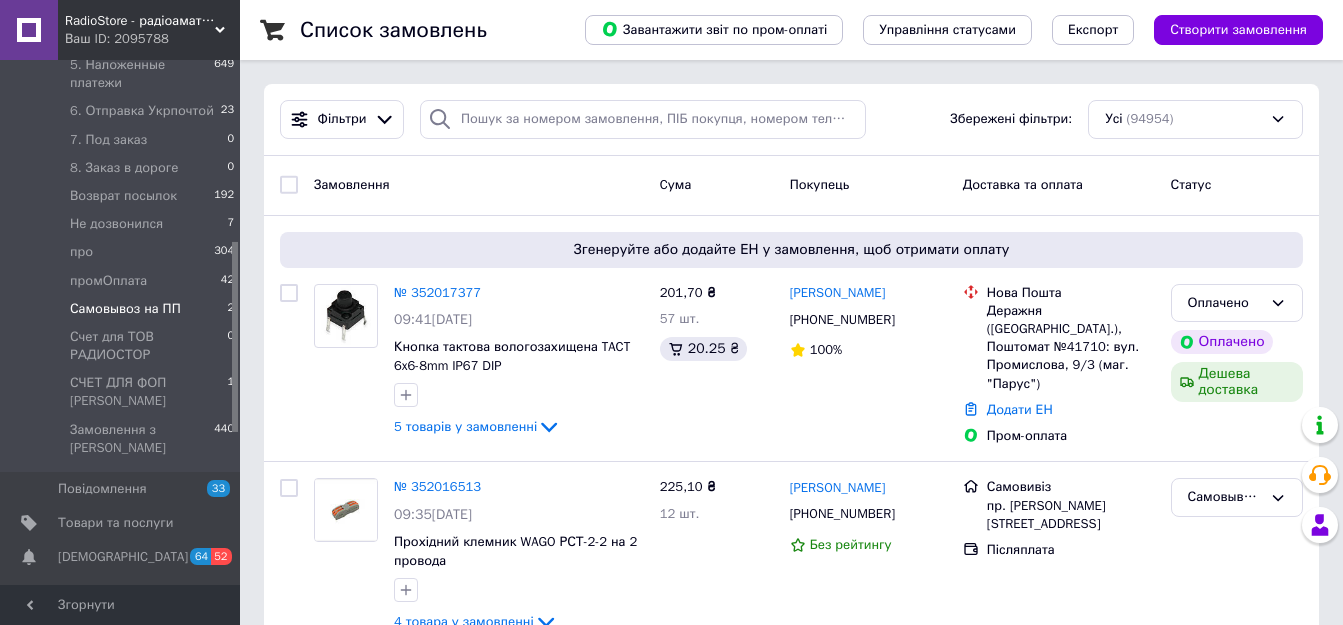 click on "Самовывоз на ПП" at bounding box center (125, 309) 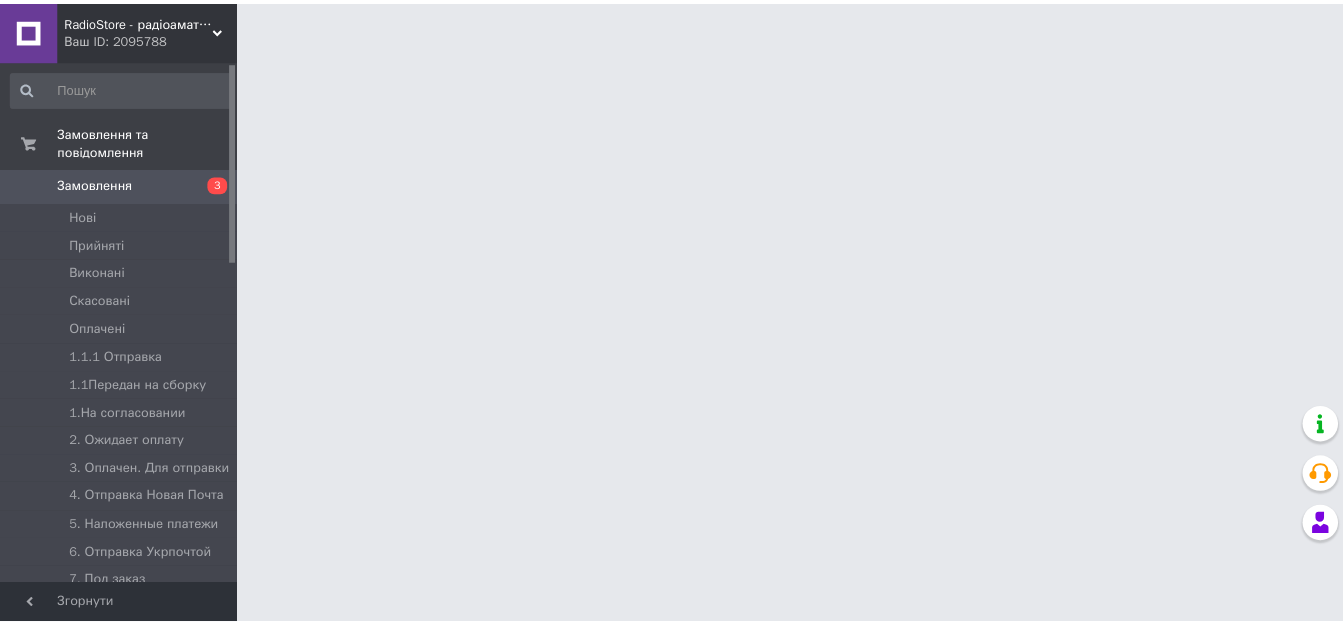 scroll, scrollTop: 0, scrollLeft: 0, axis: both 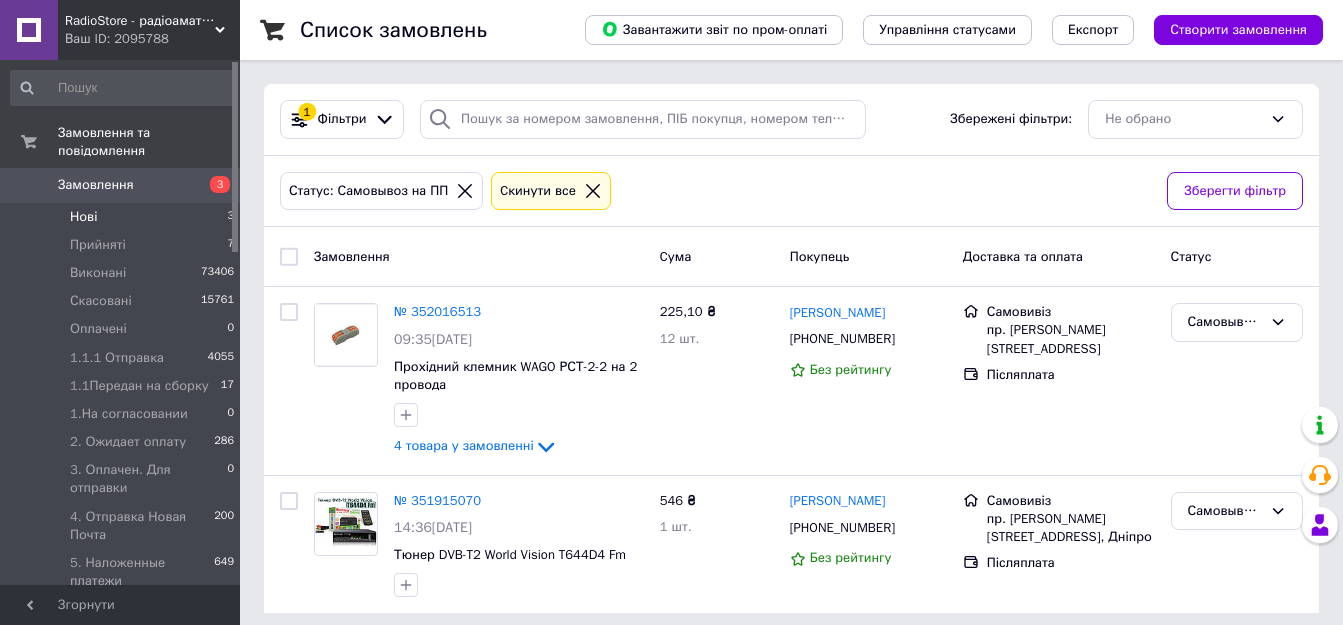 click on "Нові" at bounding box center (83, 217) 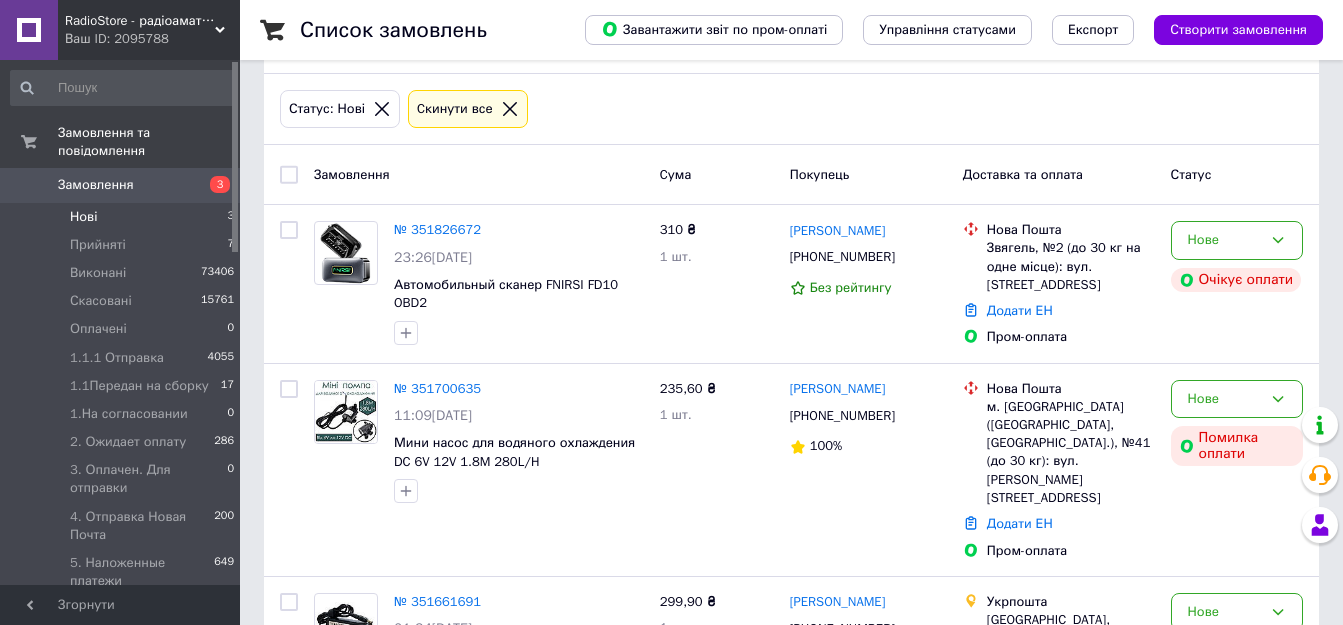 scroll, scrollTop: 177, scrollLeft: 0, axis: vertical 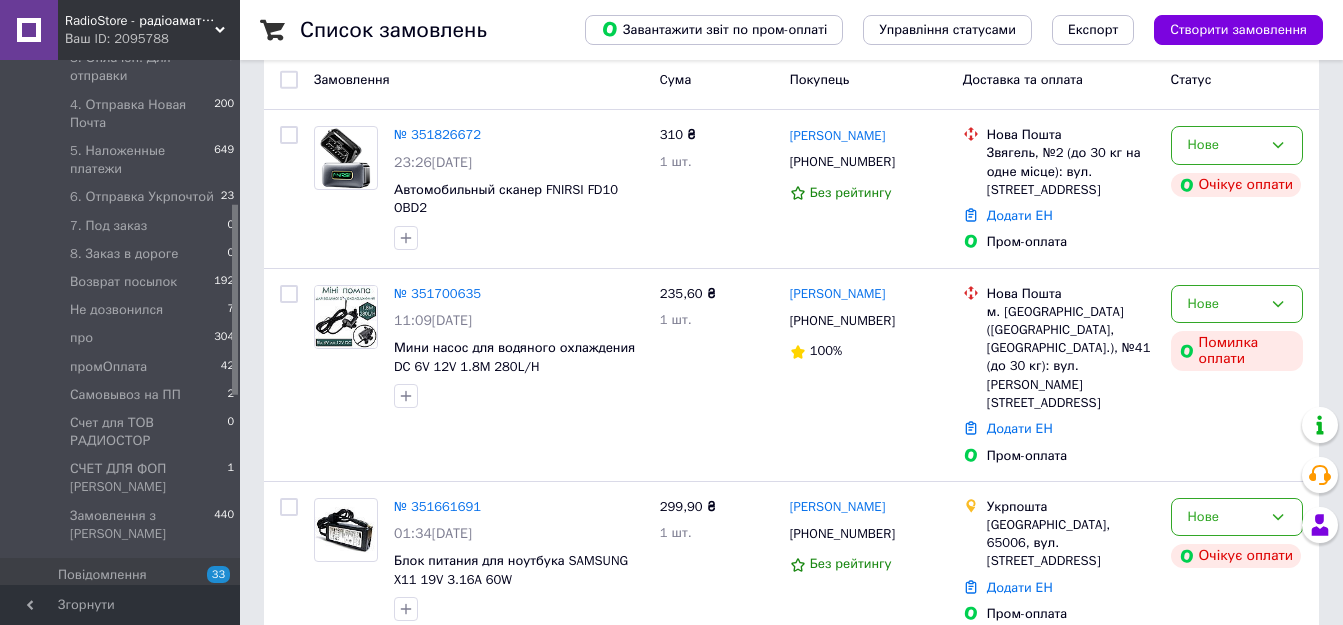 drag, startPoint x: 235, startPoint y: 178, endPoint x: 243, endPoint y: 322, distance: 144.22205 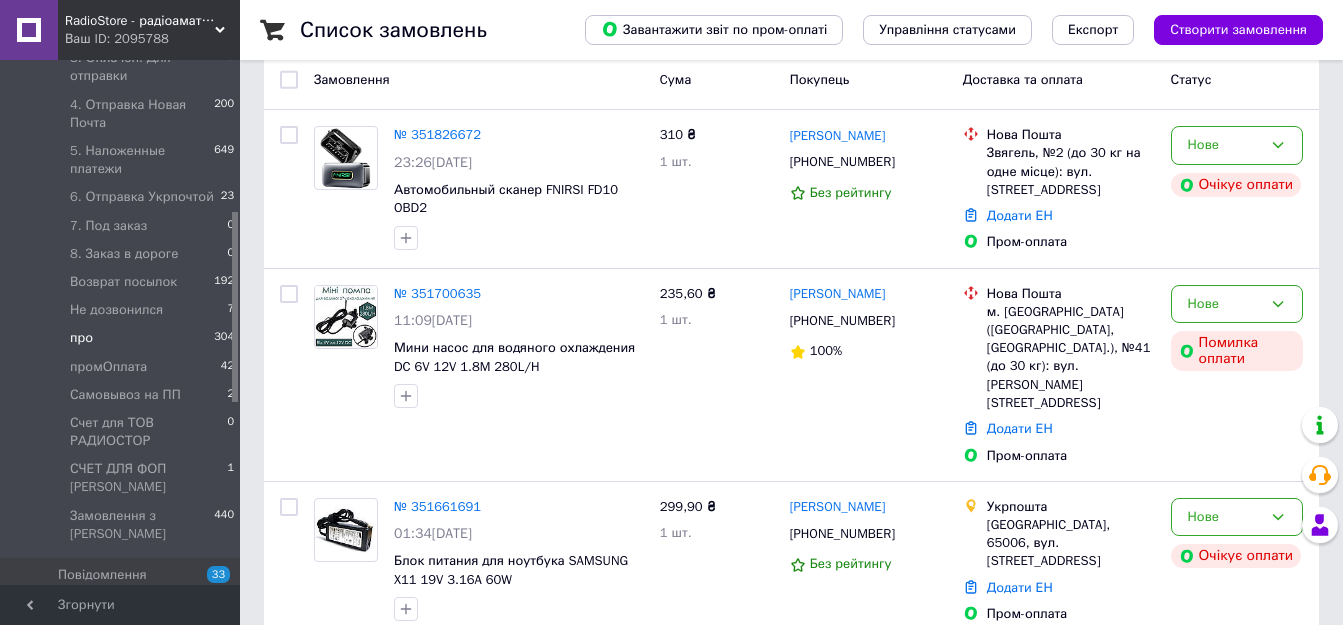 scroll, scrollTop: 415, scrollLeft: 0, axis: vertical 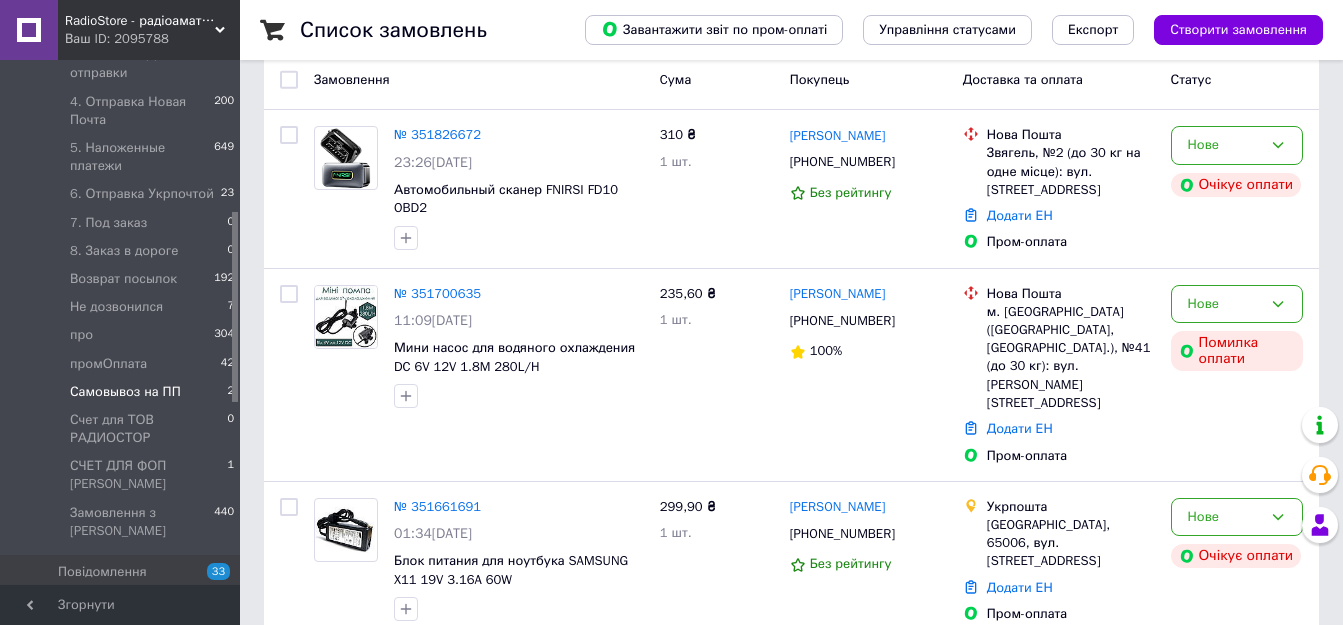 click on "Самовывоз на ПП" at bounding box center [125, 392] 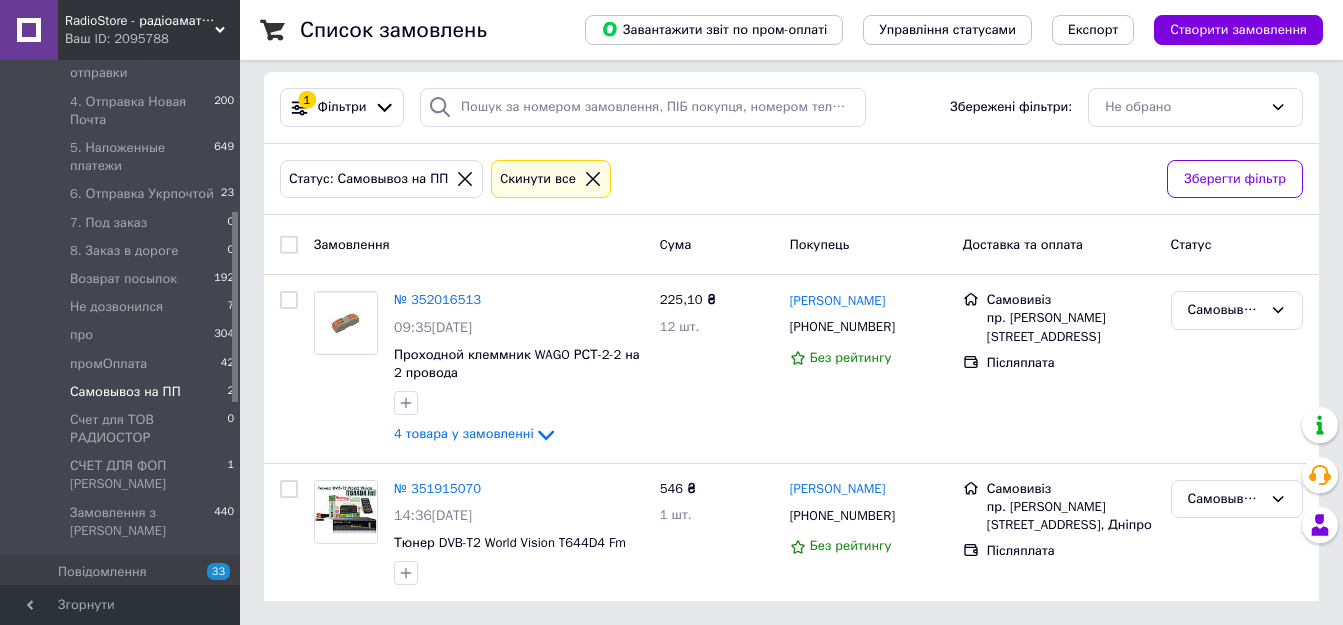 scroll, scrollTop: 0, scrollLeft: 0, axis: both 